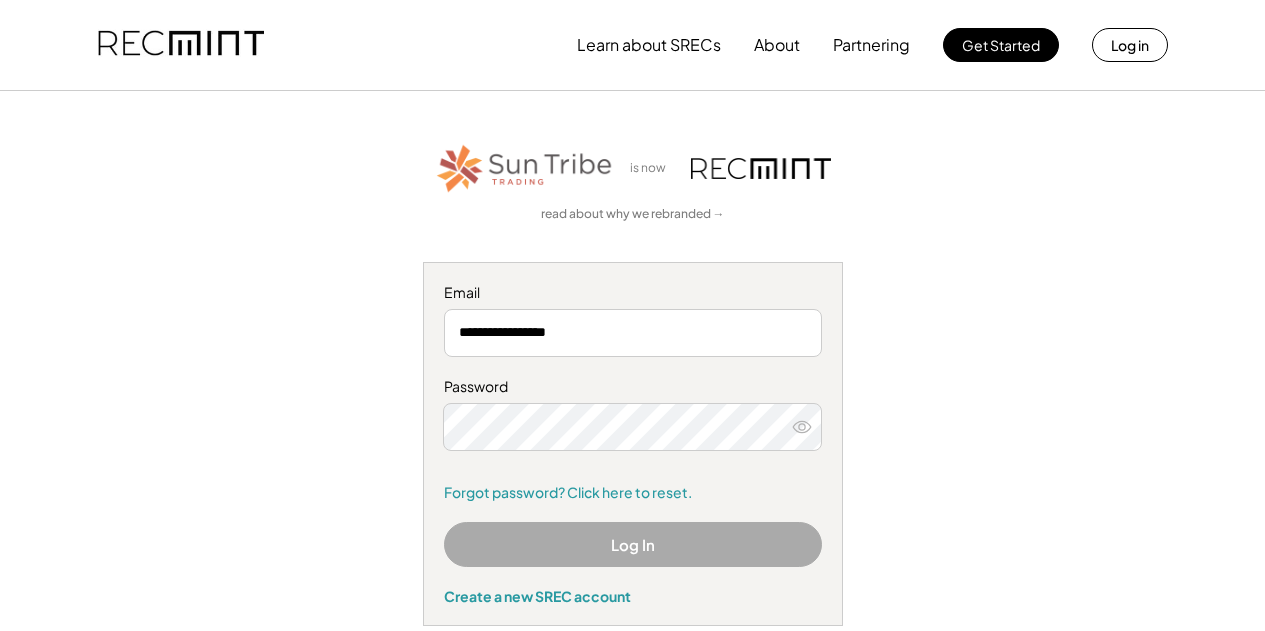 scroll, scrollTop: 0, scrollLeft: 0, axis: both 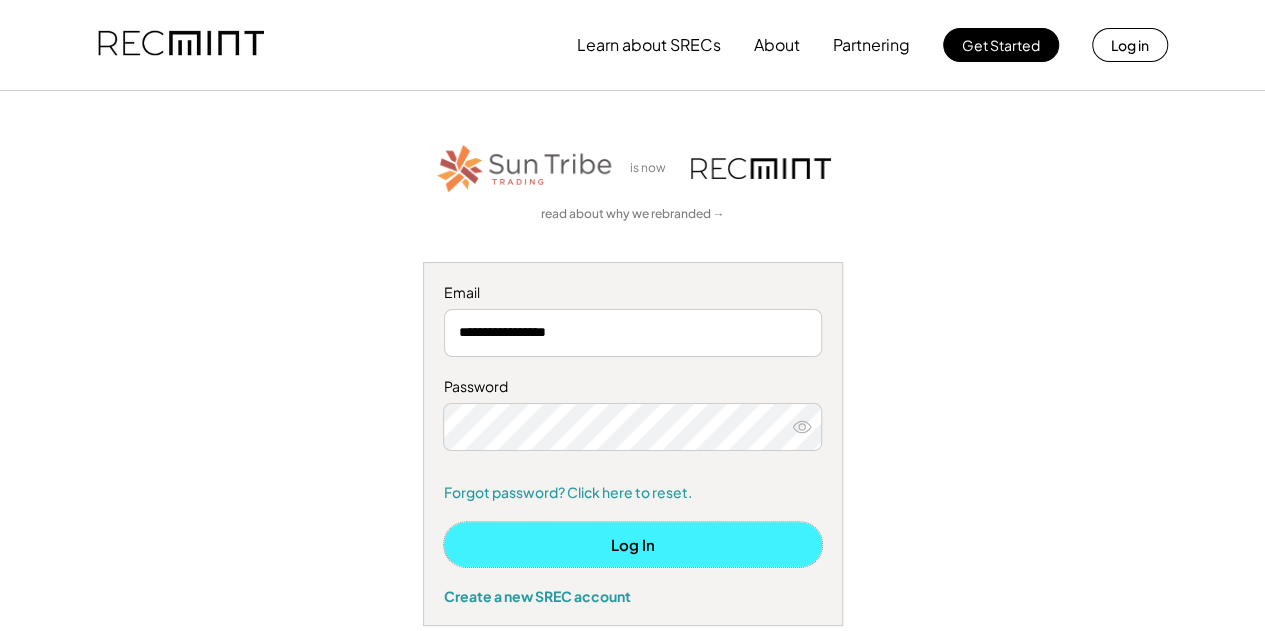 click on "Log In" at bounding box center [633, 544] 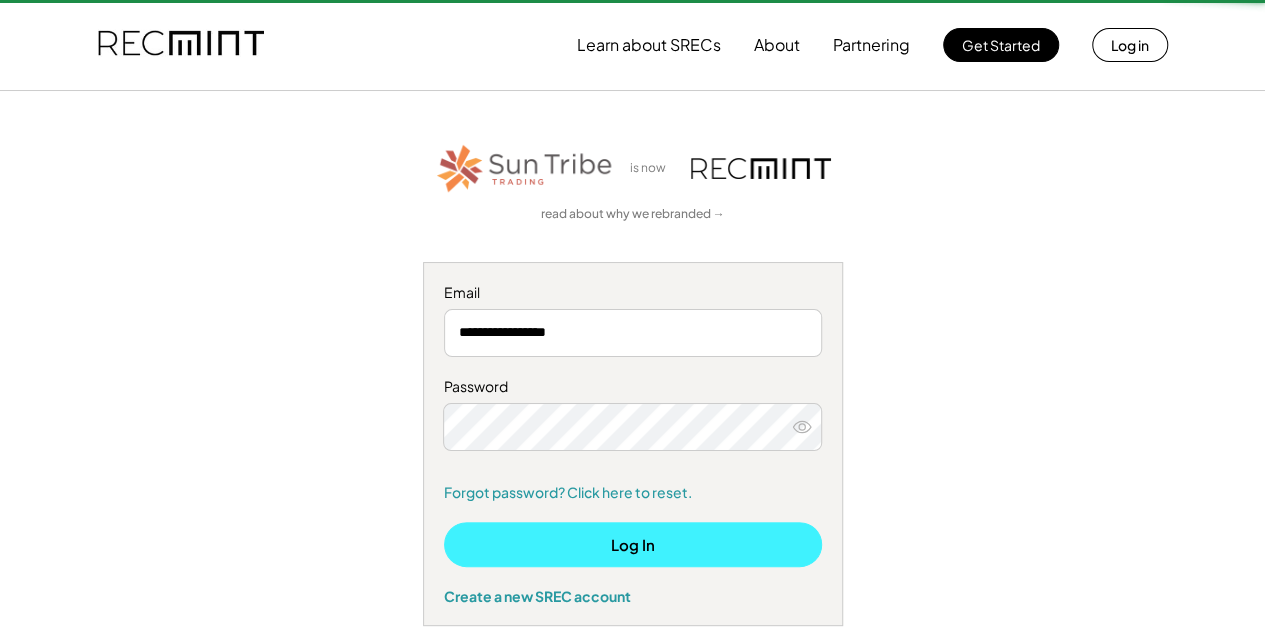 type 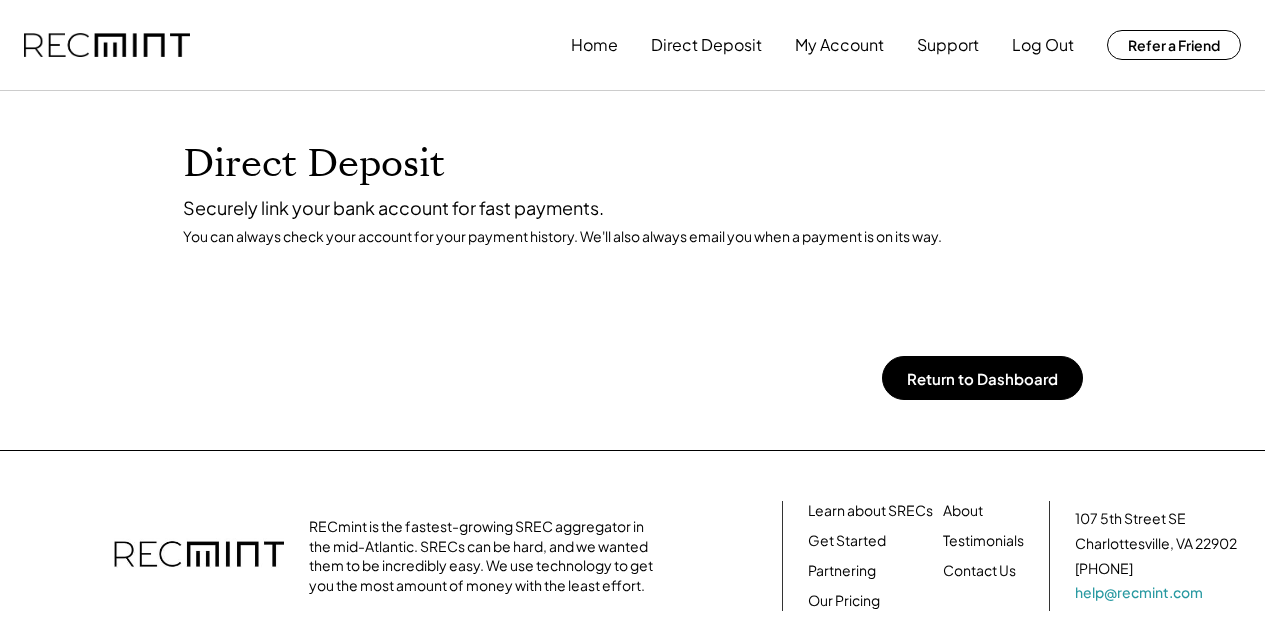 scroll, scrollTop: 0, scrollLeft: 0, axis: both 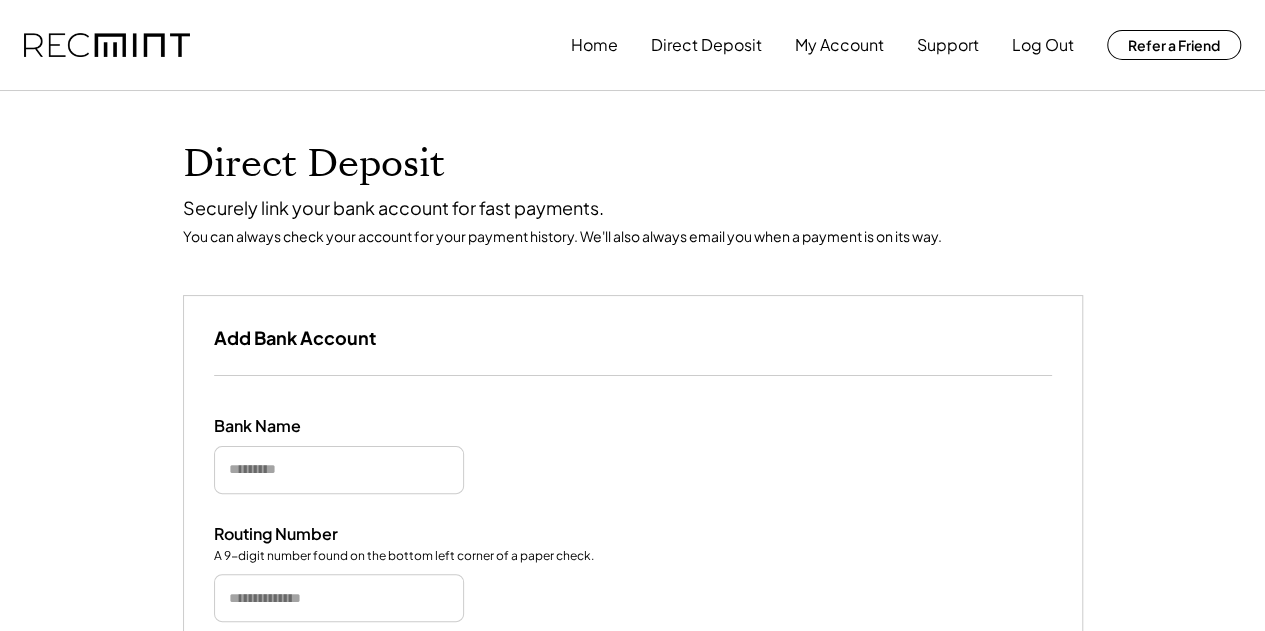 click at bounding box center [339, 470] 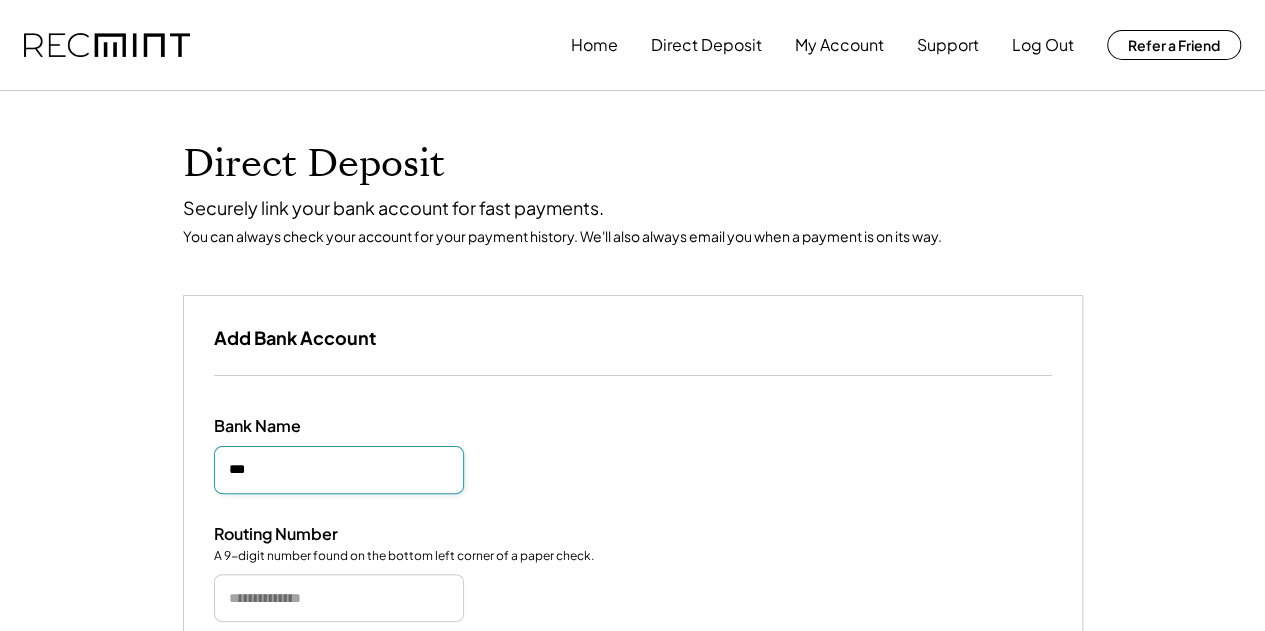 type on "***" 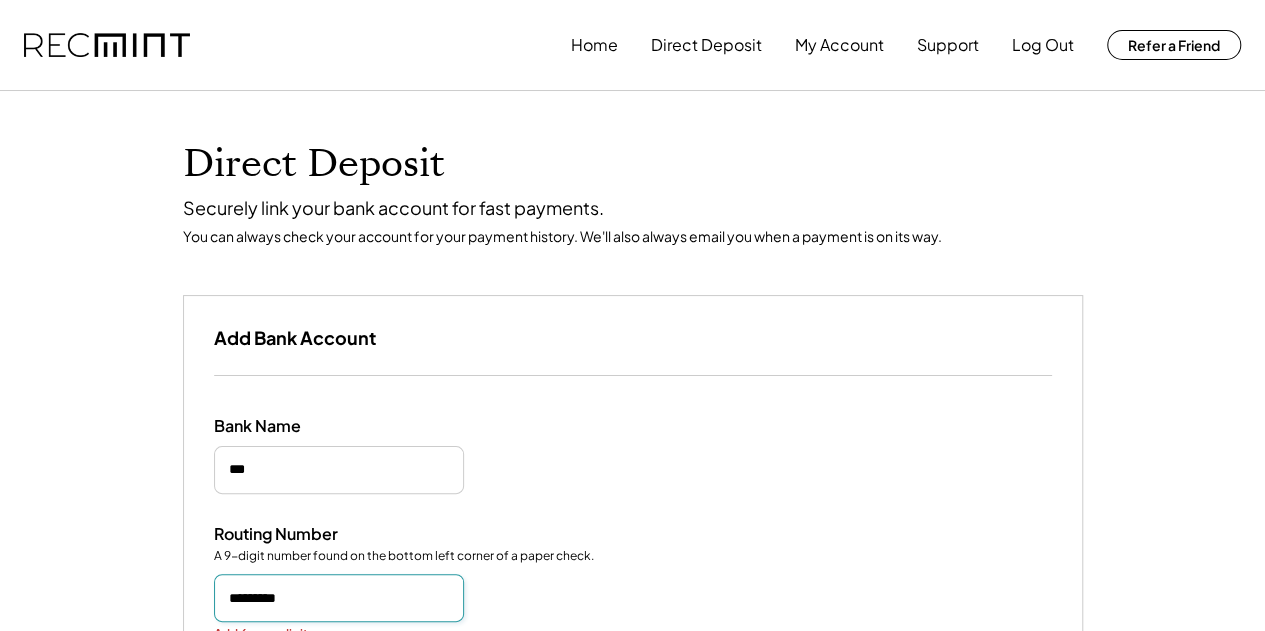 type on "*********" 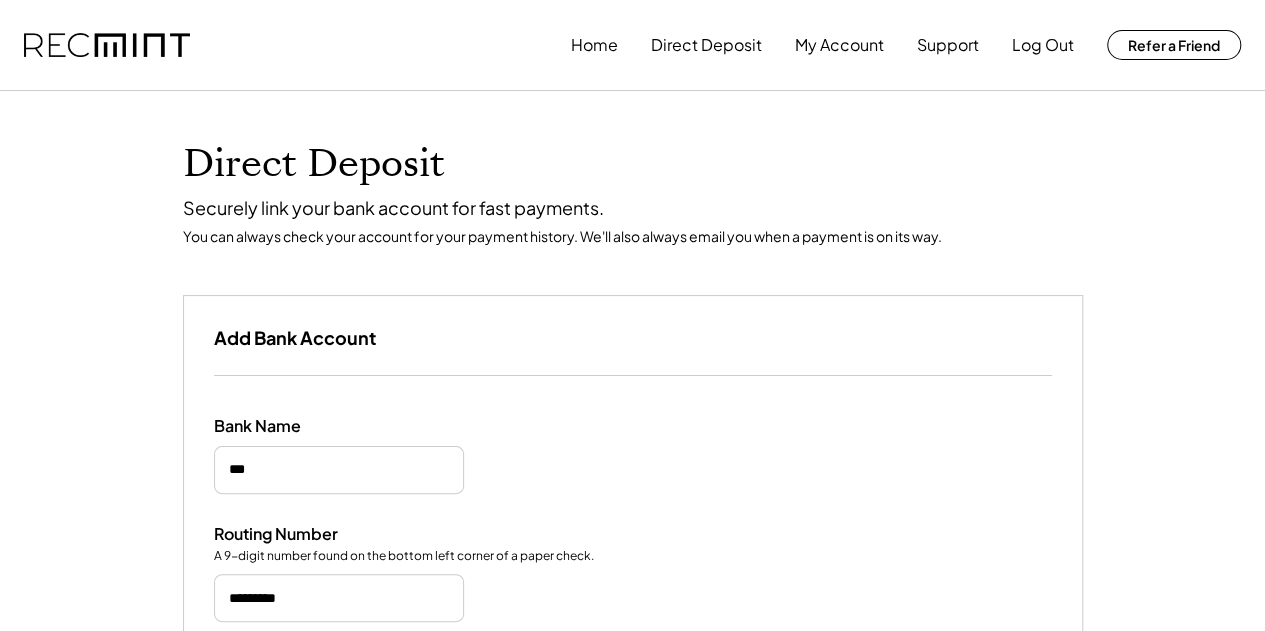 click on "Bank Name" at bounding box center [633, 455] 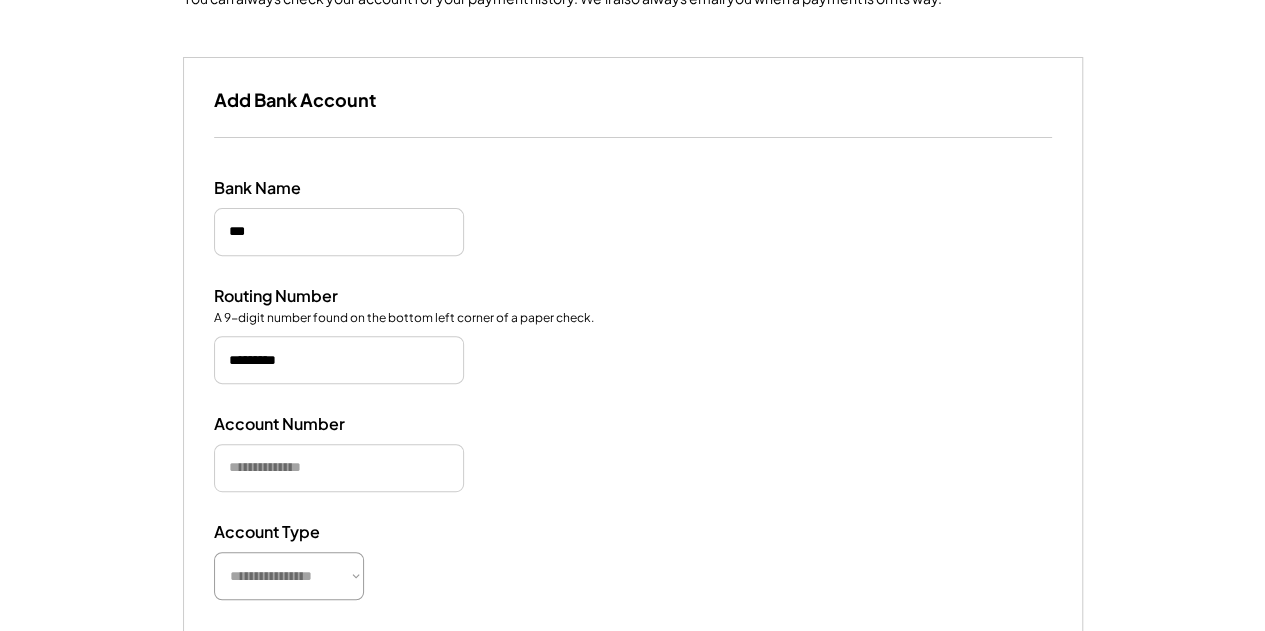 scroll, scrollTop: 240, scrollLeft: 0, axis: vertical 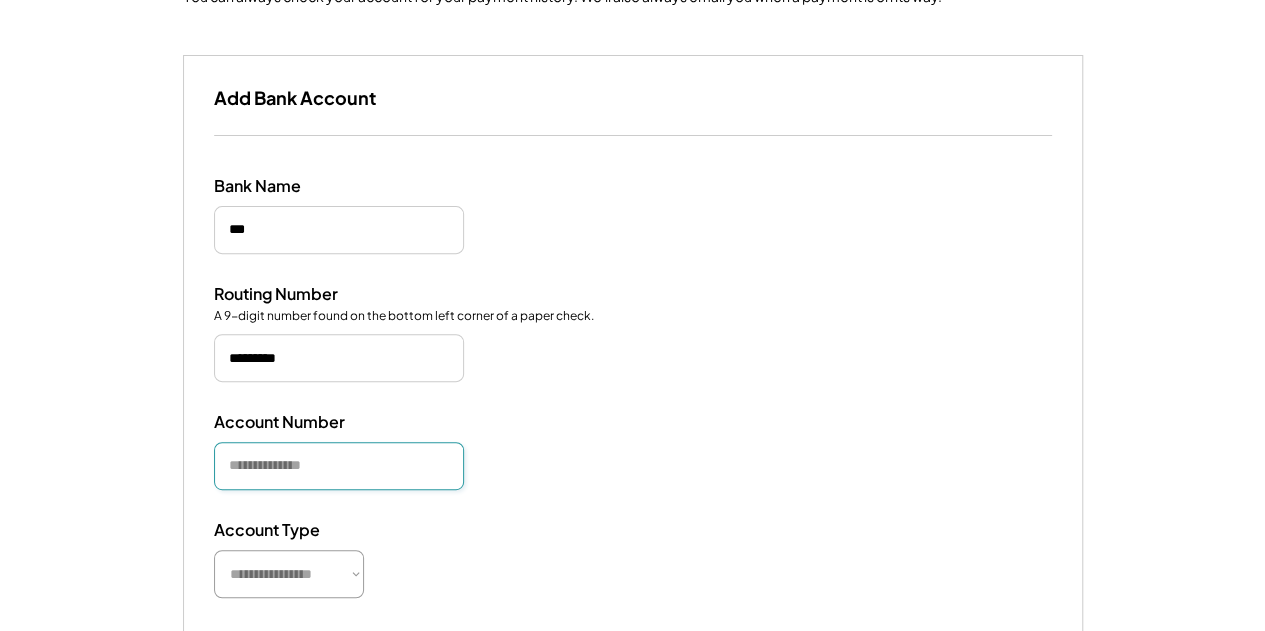 click at bounding box center (339, 466) 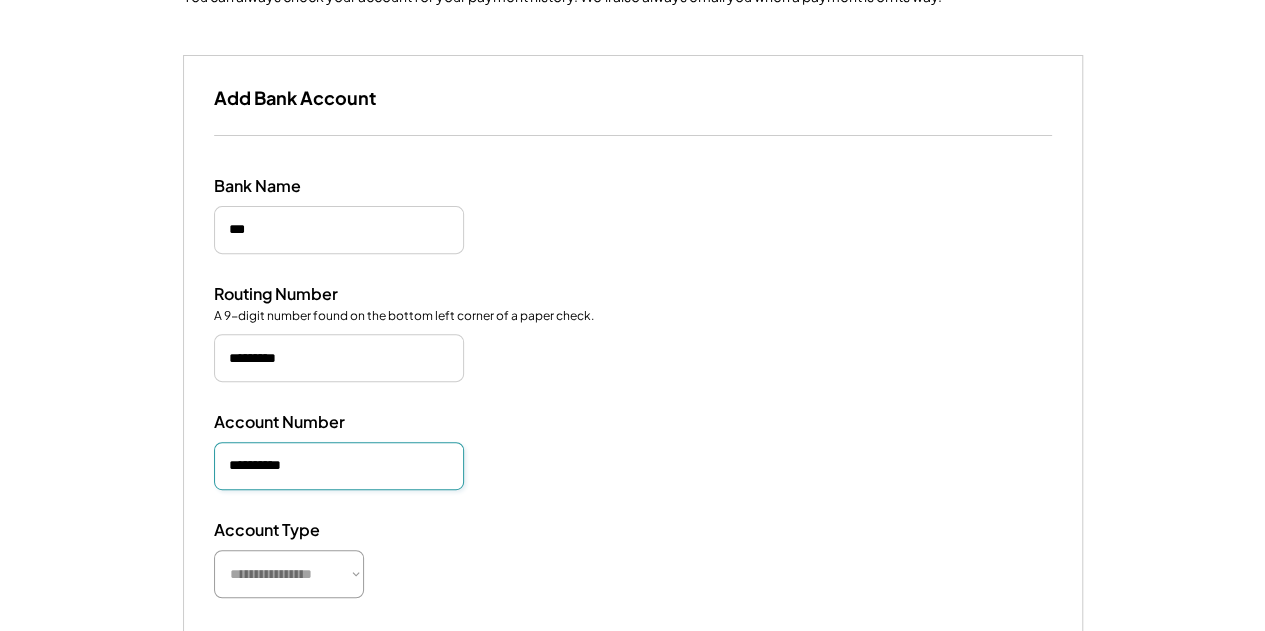 type on "**********" 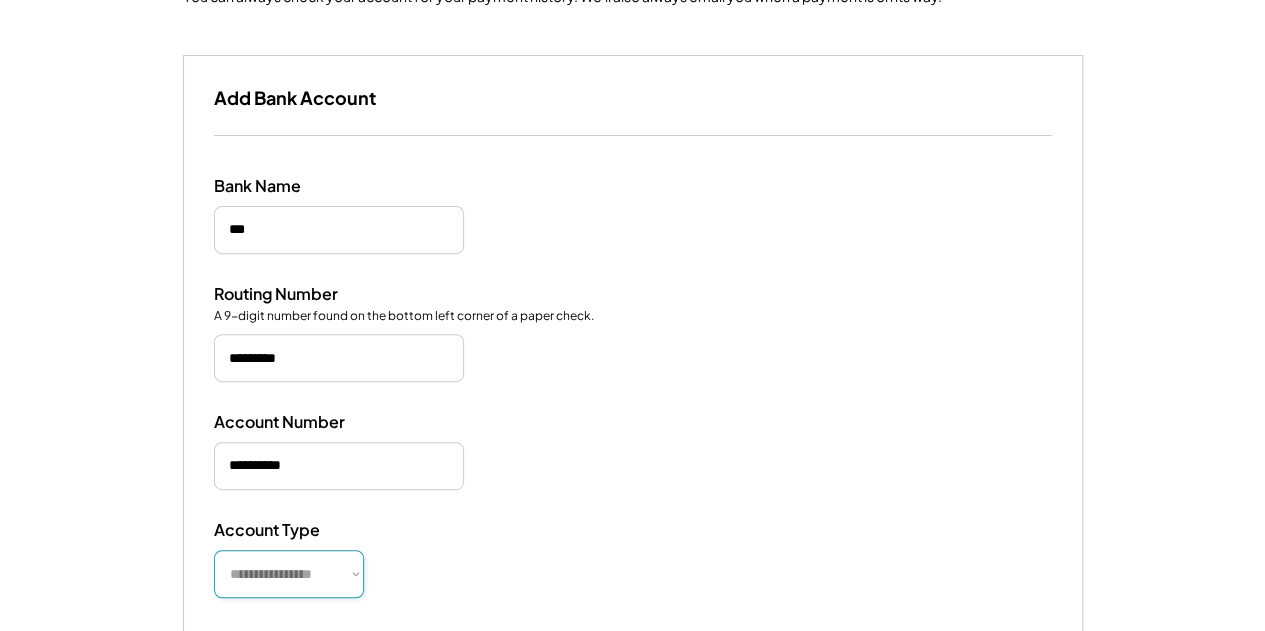 click on "**********" at bounding box center [289, 574] 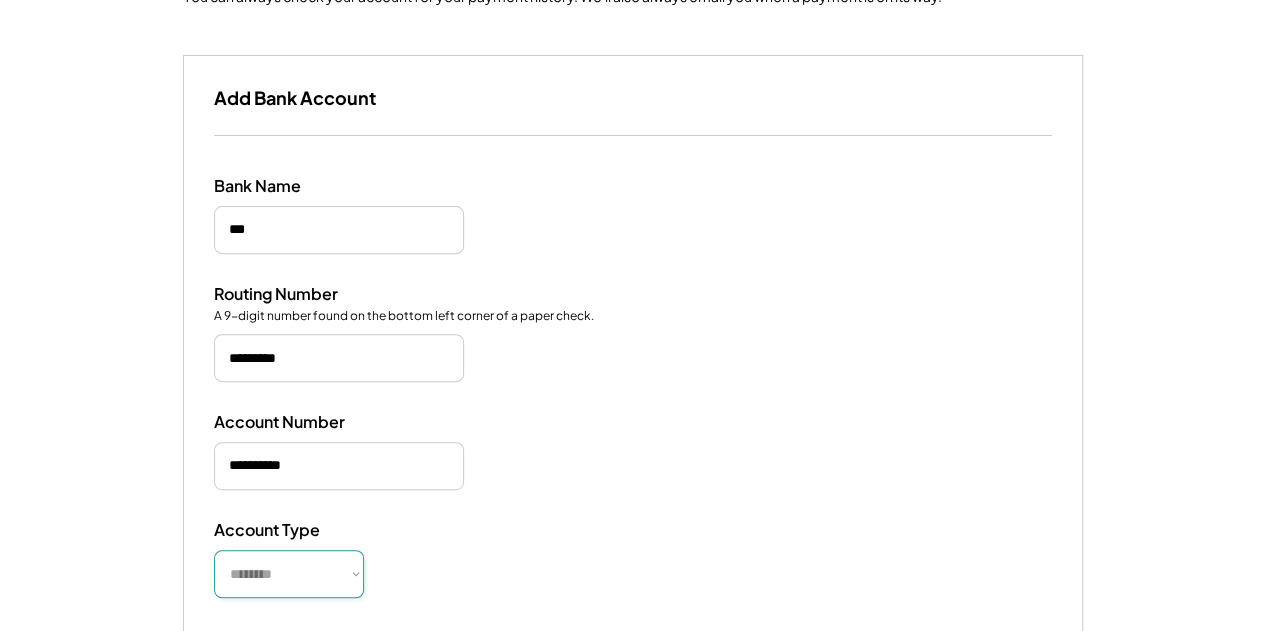 click on "**********" at bounding box center (289, 574) 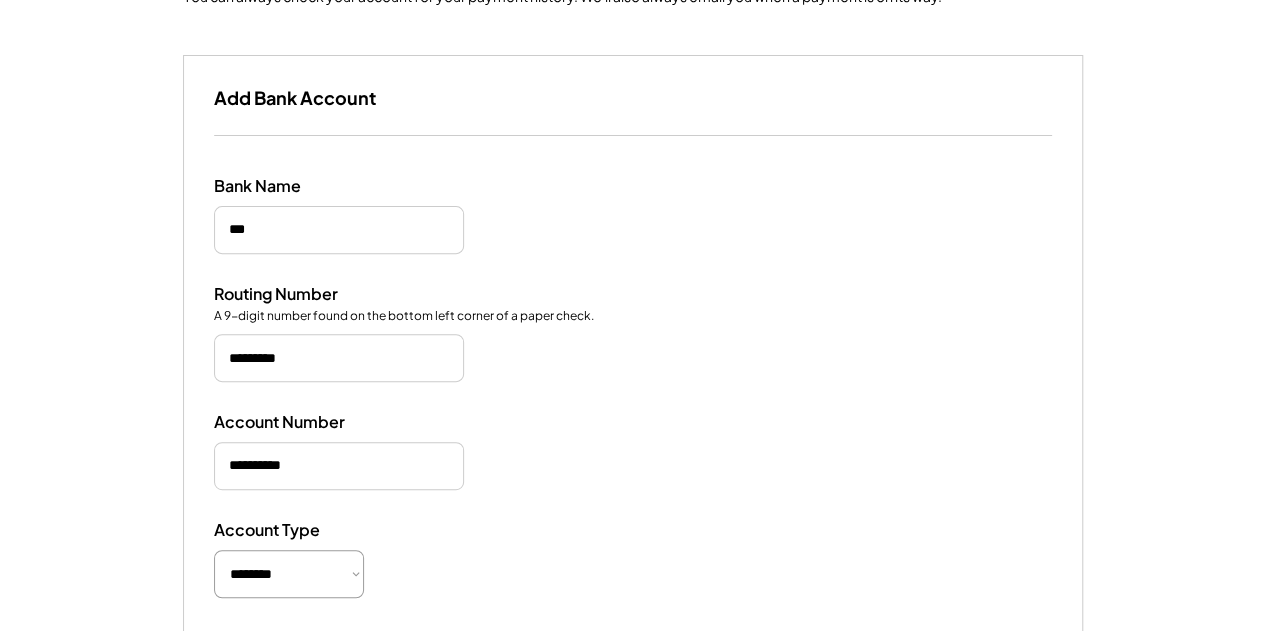 click on "**********" at bounding box center [632, 435] 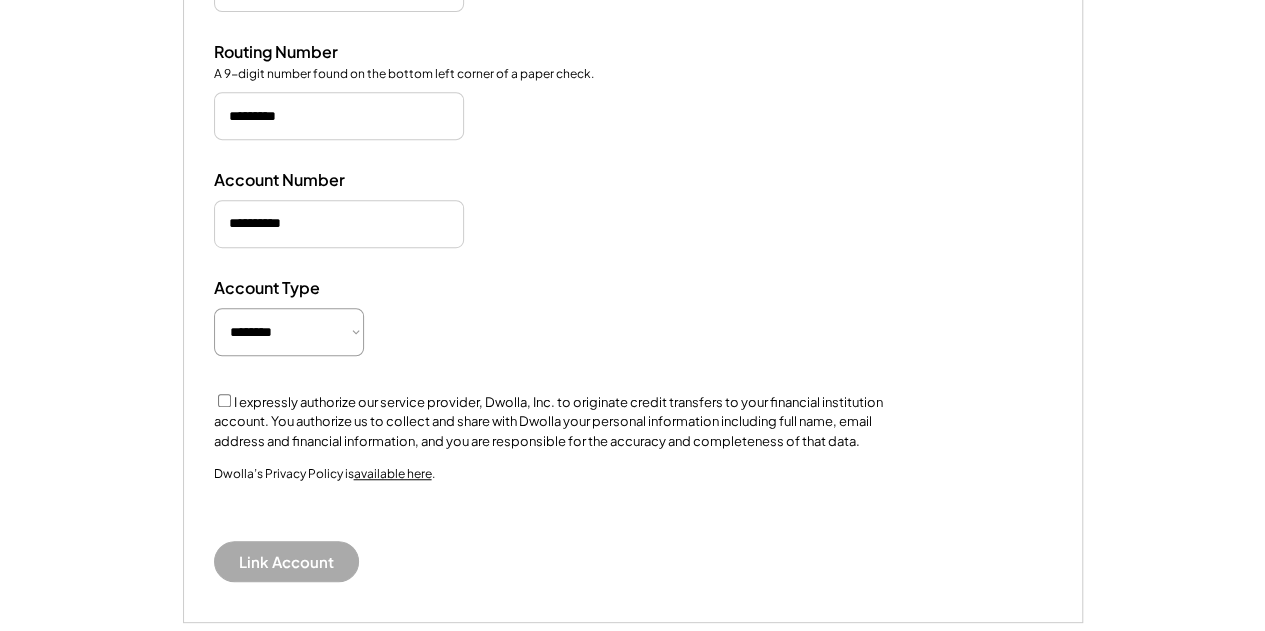 scroll, scrollTop: 520, scrollLeft: 0, axis: vertical 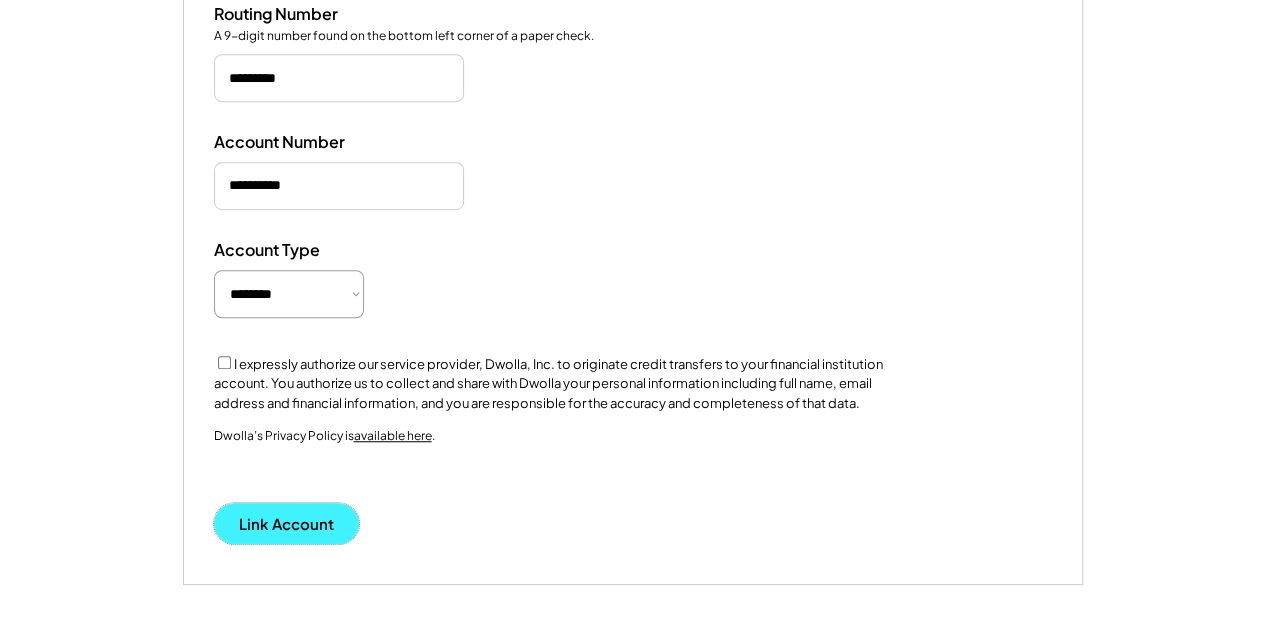click on "Link Account" at bounding box center (286, 523) 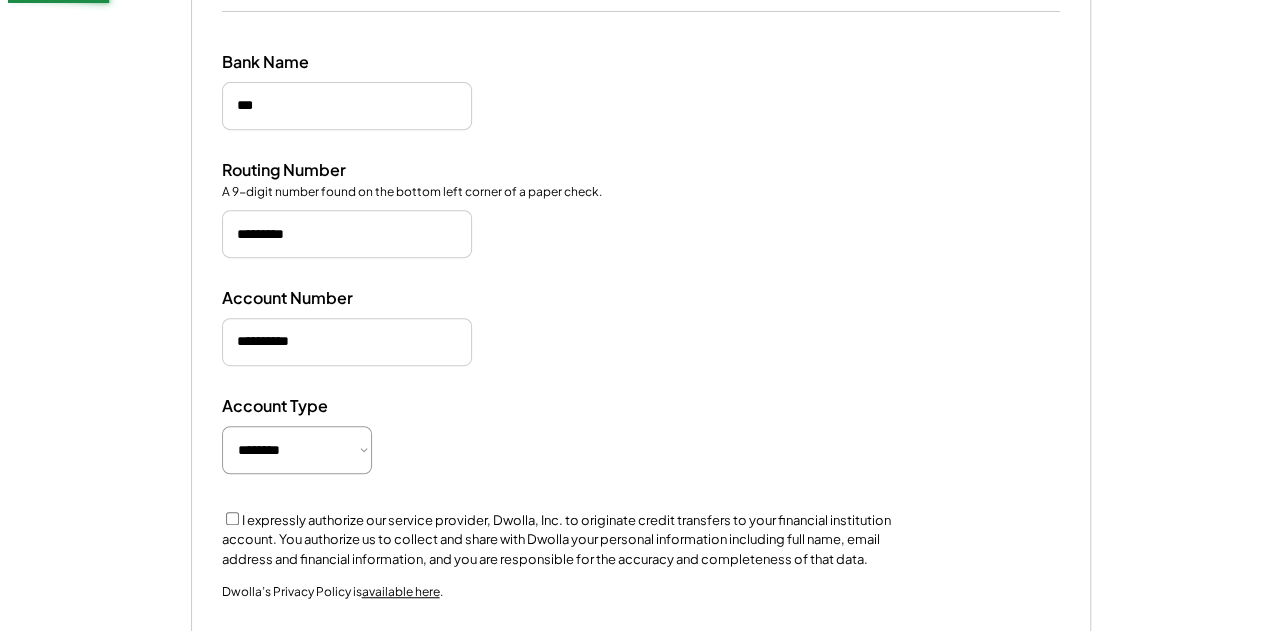scroll, scrollTop: 141, scrollLeft: 0, axis: vertical 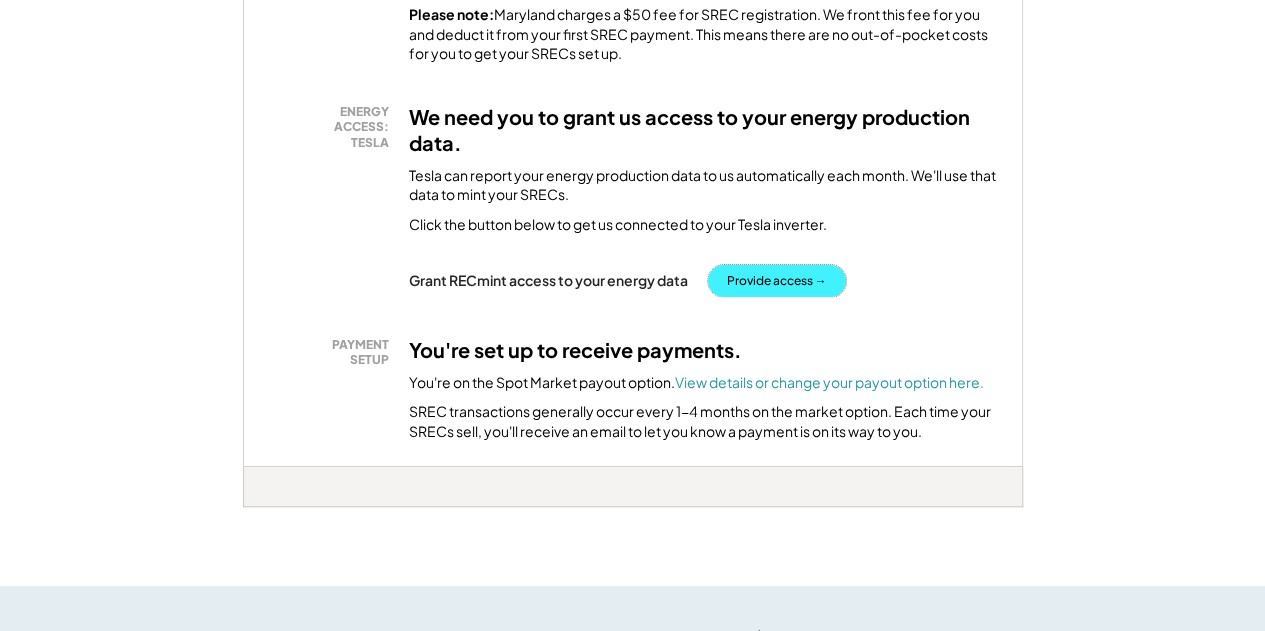 click on "Provide access →" at bounding box center [777, 281] 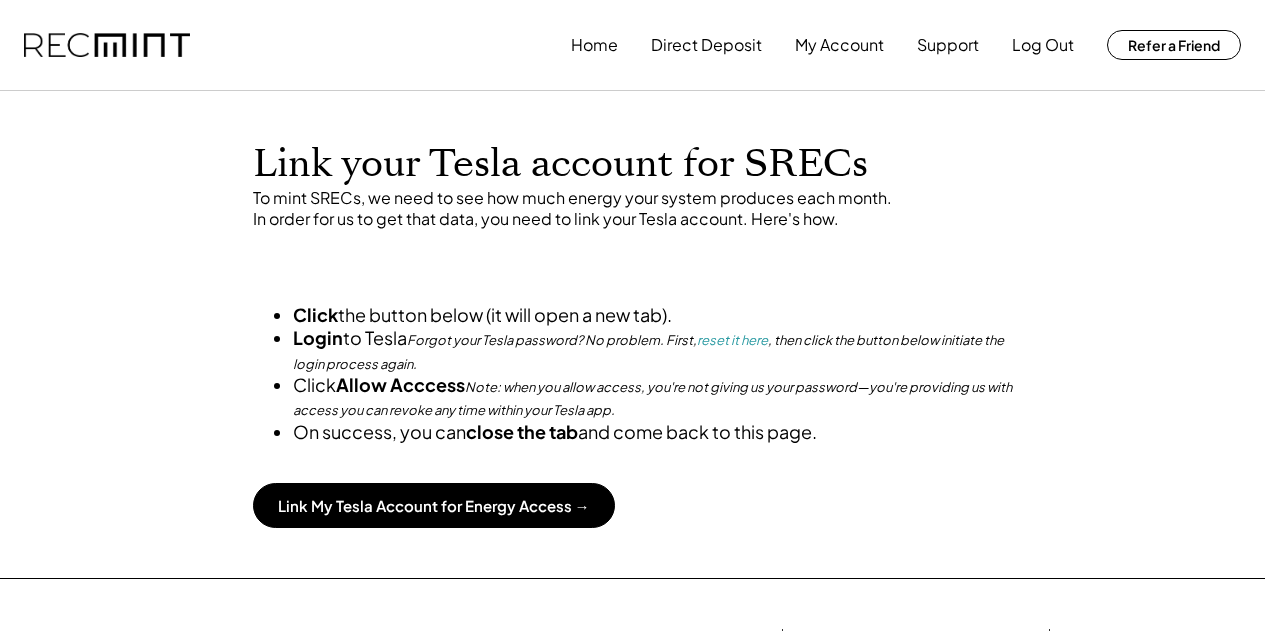 scroll, scrollTop: 0, scrollLeft: 0, axis: both 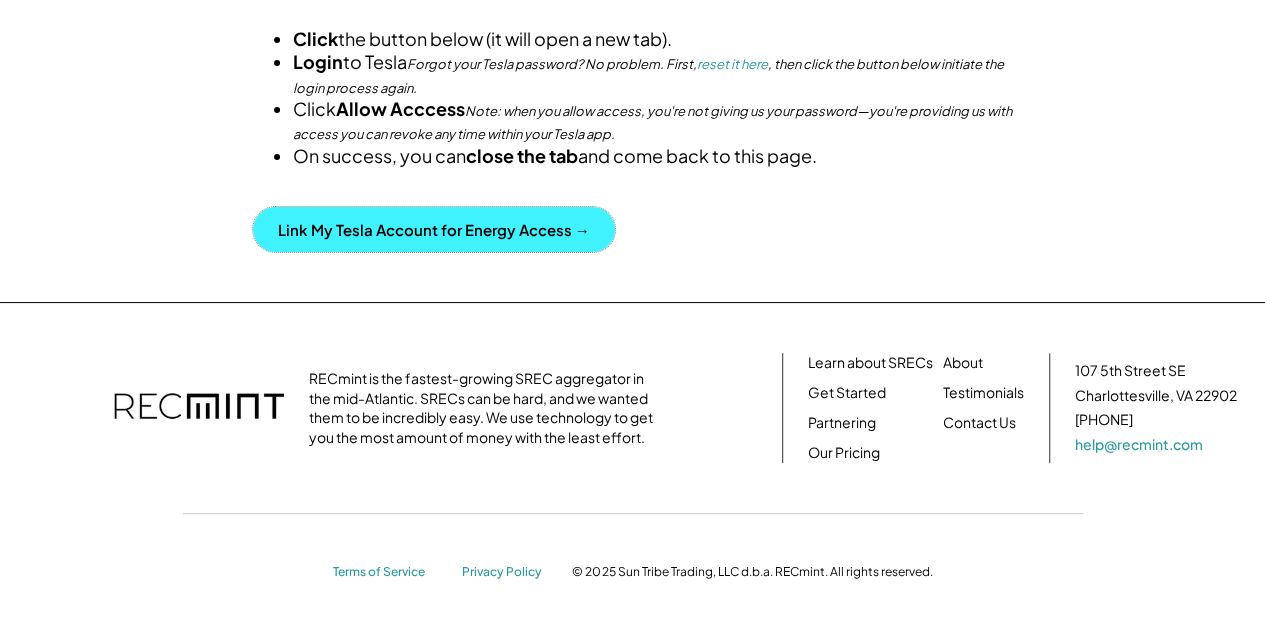 click on "Link My Tesla Account for Energy Access →" at bounding box center [434, 229] 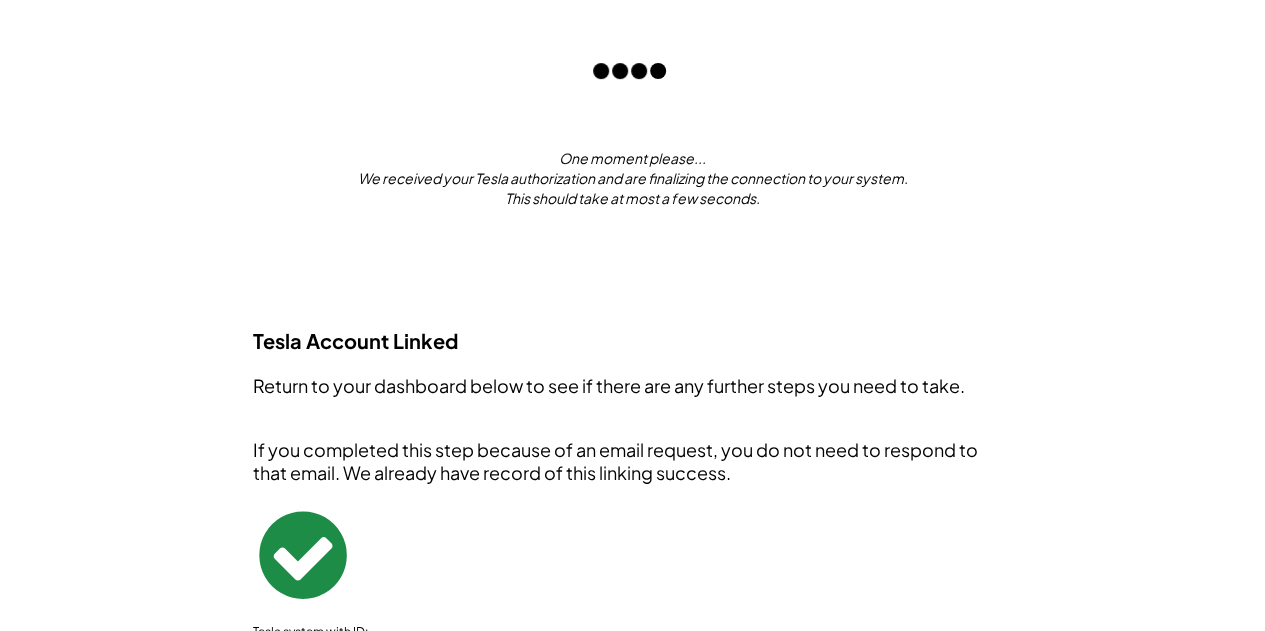 scroll, scrollTop: 0, scrollLeft: 0, axis: both 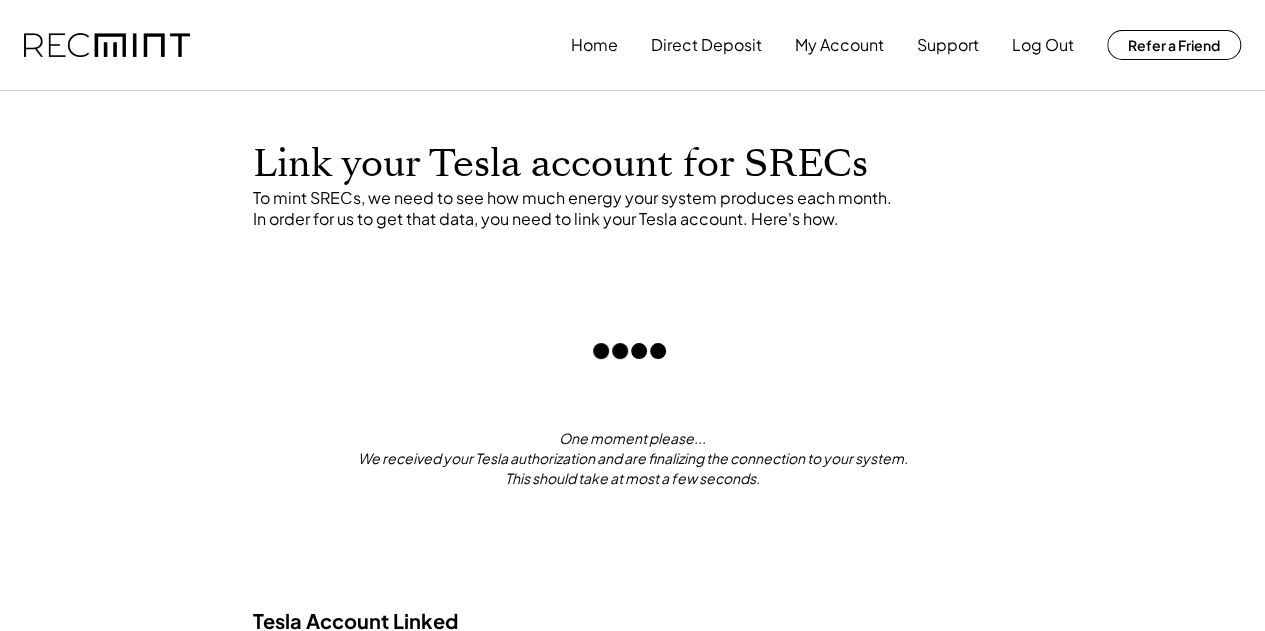 click on "One moment please...
We received your Tesla authorization and are finalizing the connection to your system. This should take at most a few seconds." at bounding box center (633, 393) 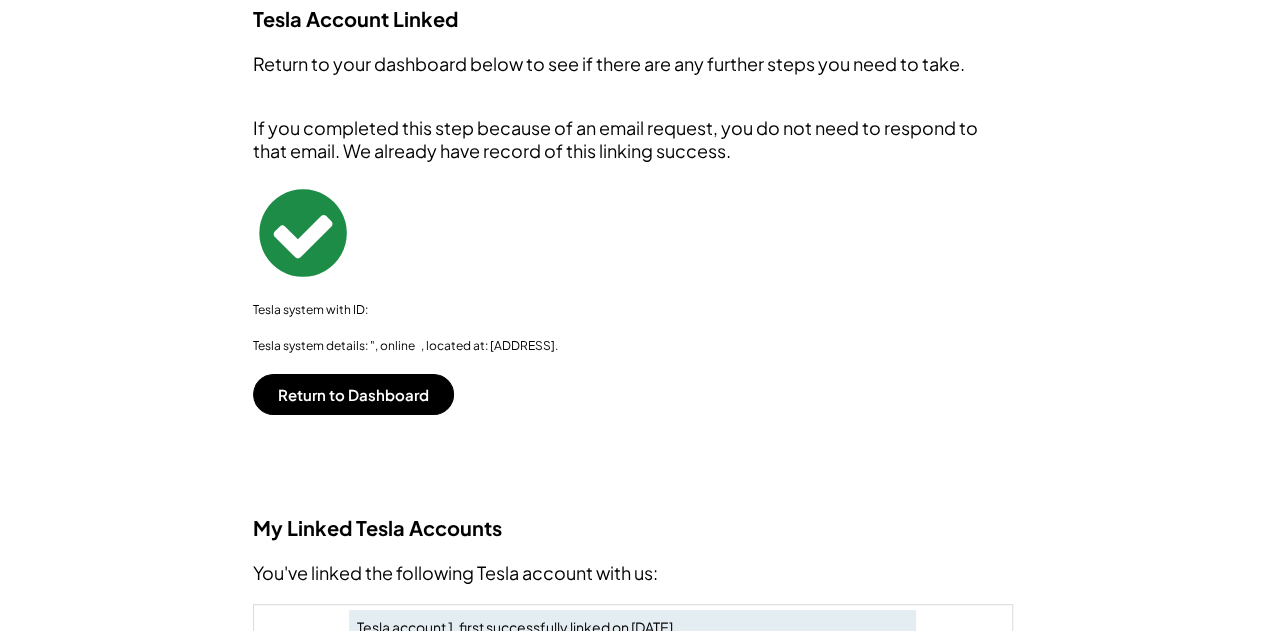 scroll, scrollTop: 720, scrollLeft: 0, axis: vertical 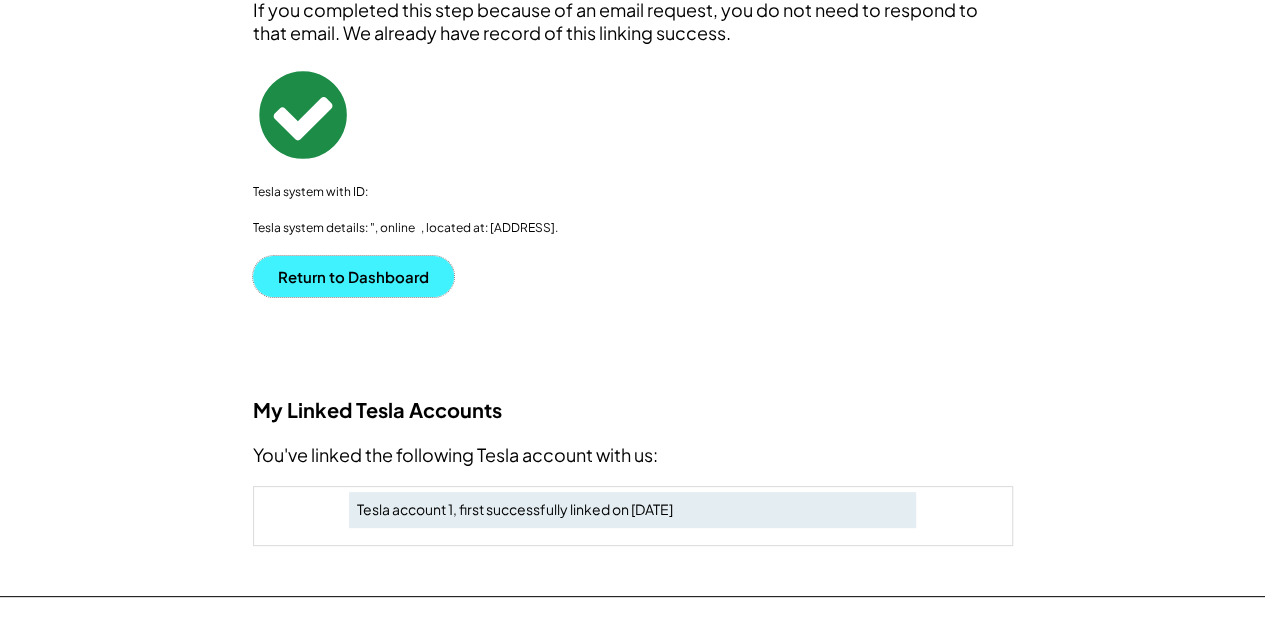 click on "Return to Dashboard" at bounding box center (353, 276) 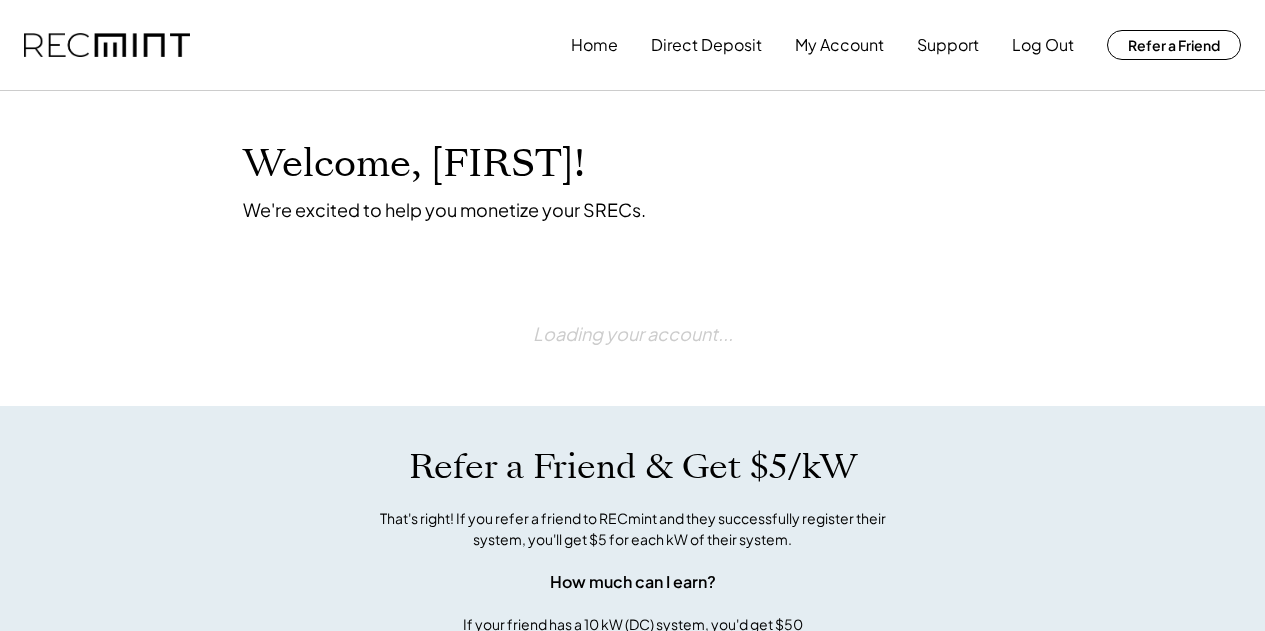 scroll, scrollTop: 0, scrollLeft: 0, axis: both 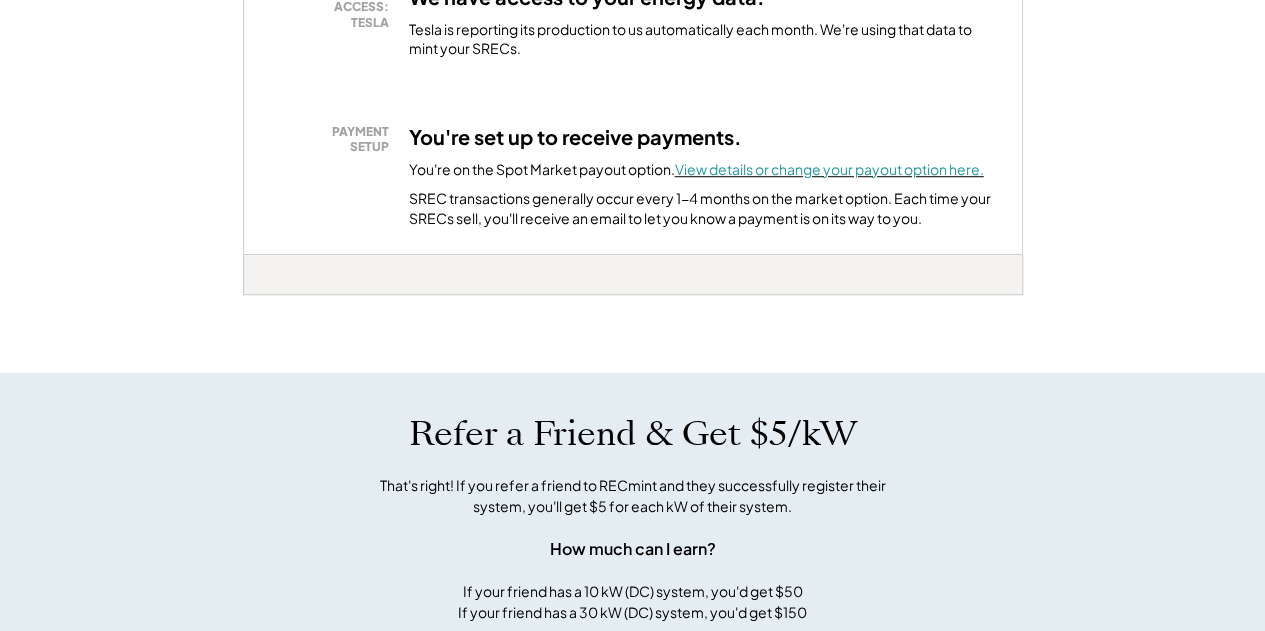 click on "View details or change your payout option here." at bounding box center [829, 169] 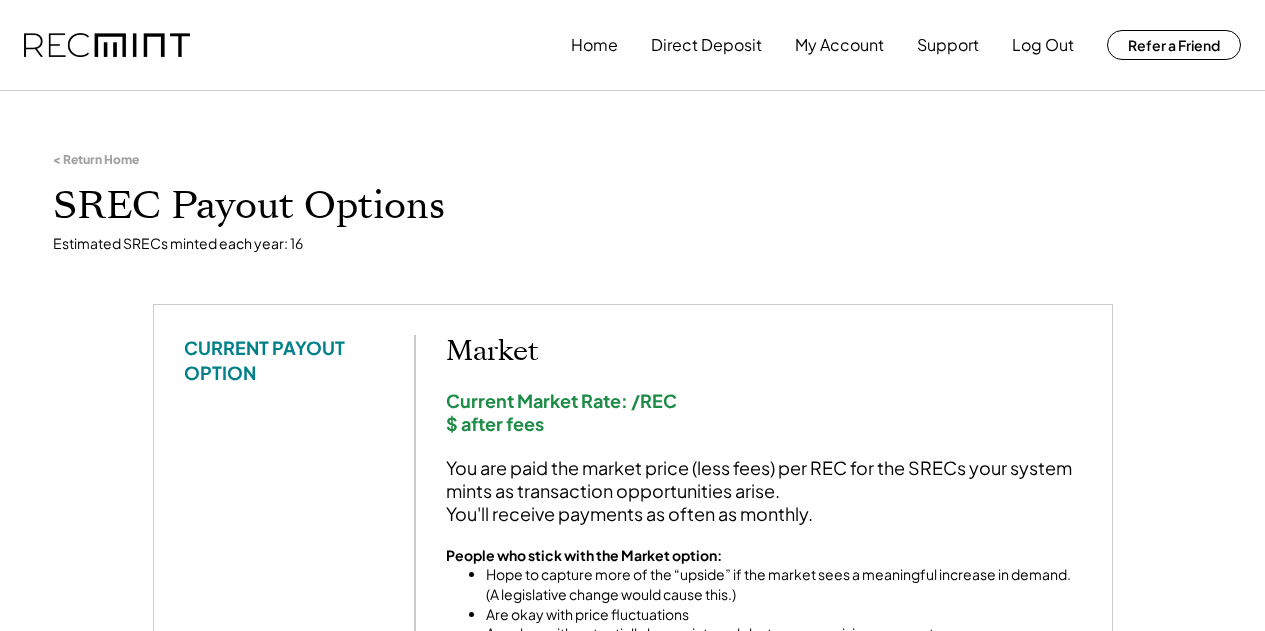 scroll, scrollTop: 0, scrollLeft: 0, axis: both 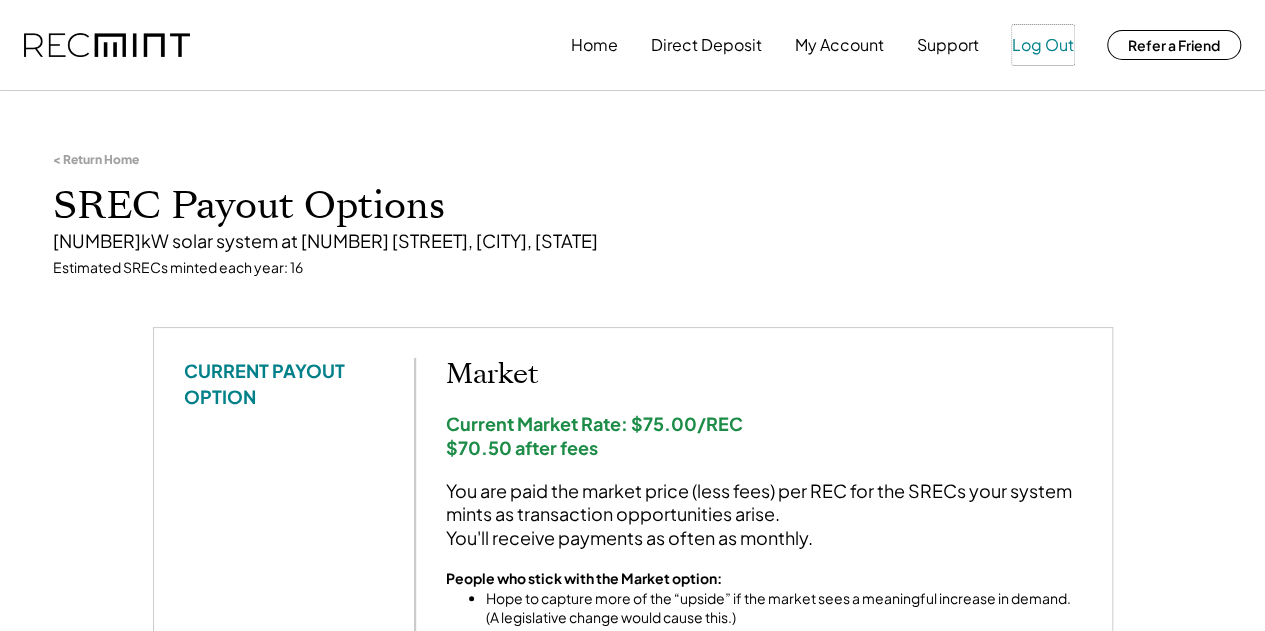 click on "Log Out" at bounding box center [1043, 45] 